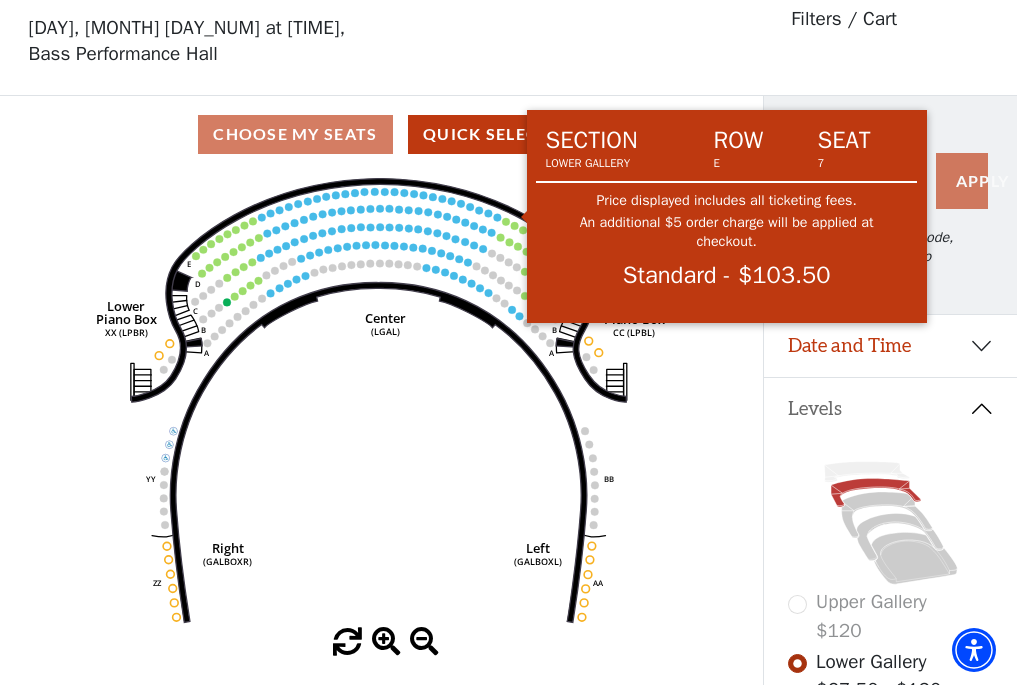 scroll, scrollTop: 93, scrollLeft: 0, axis: vertical 